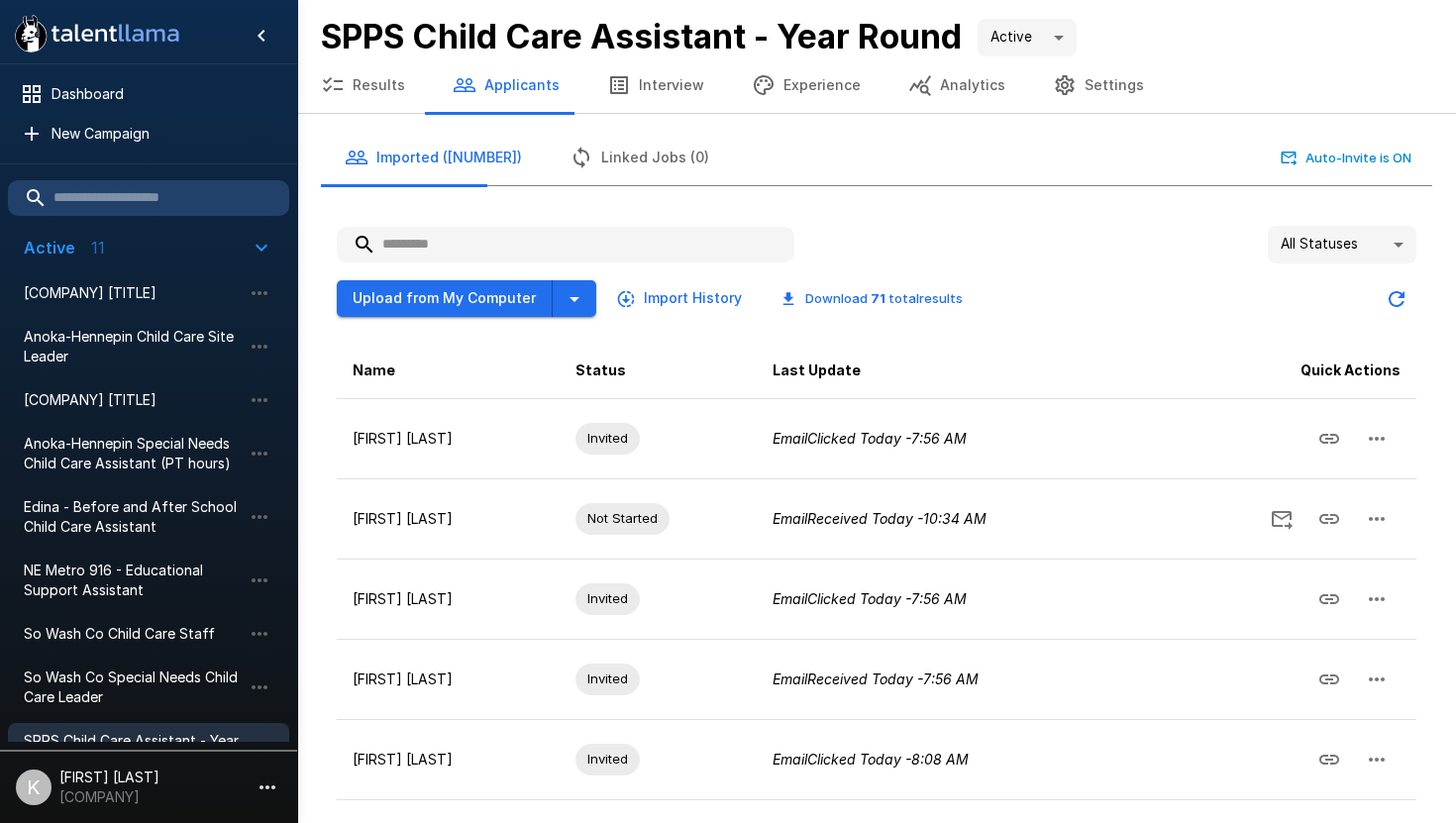 scroll, scrollTop: 0, scrollLeft: 0, axis: both 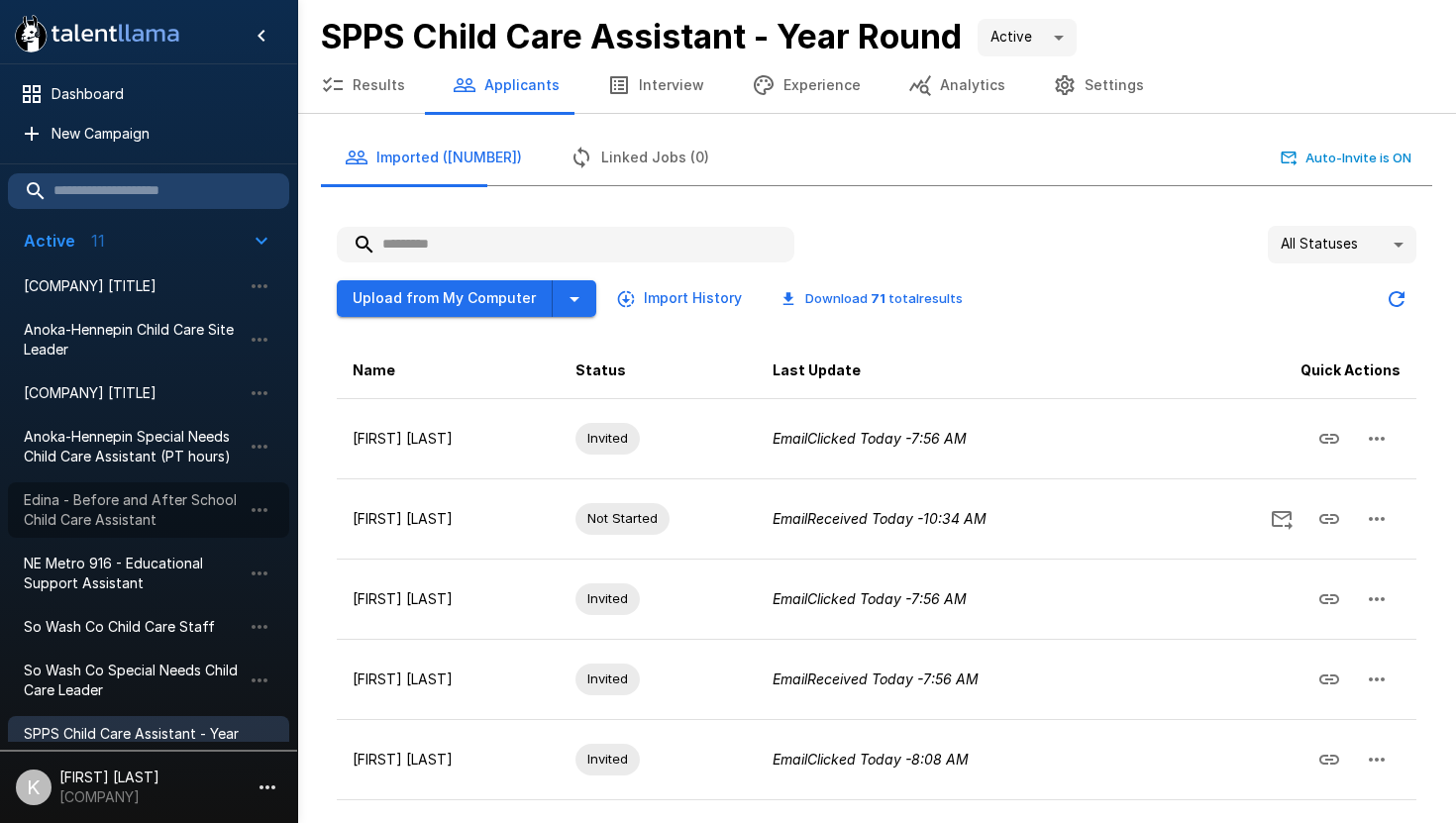 click on "Edina - Before and After School Child Care Assistant" at bounding box center (133, 510) 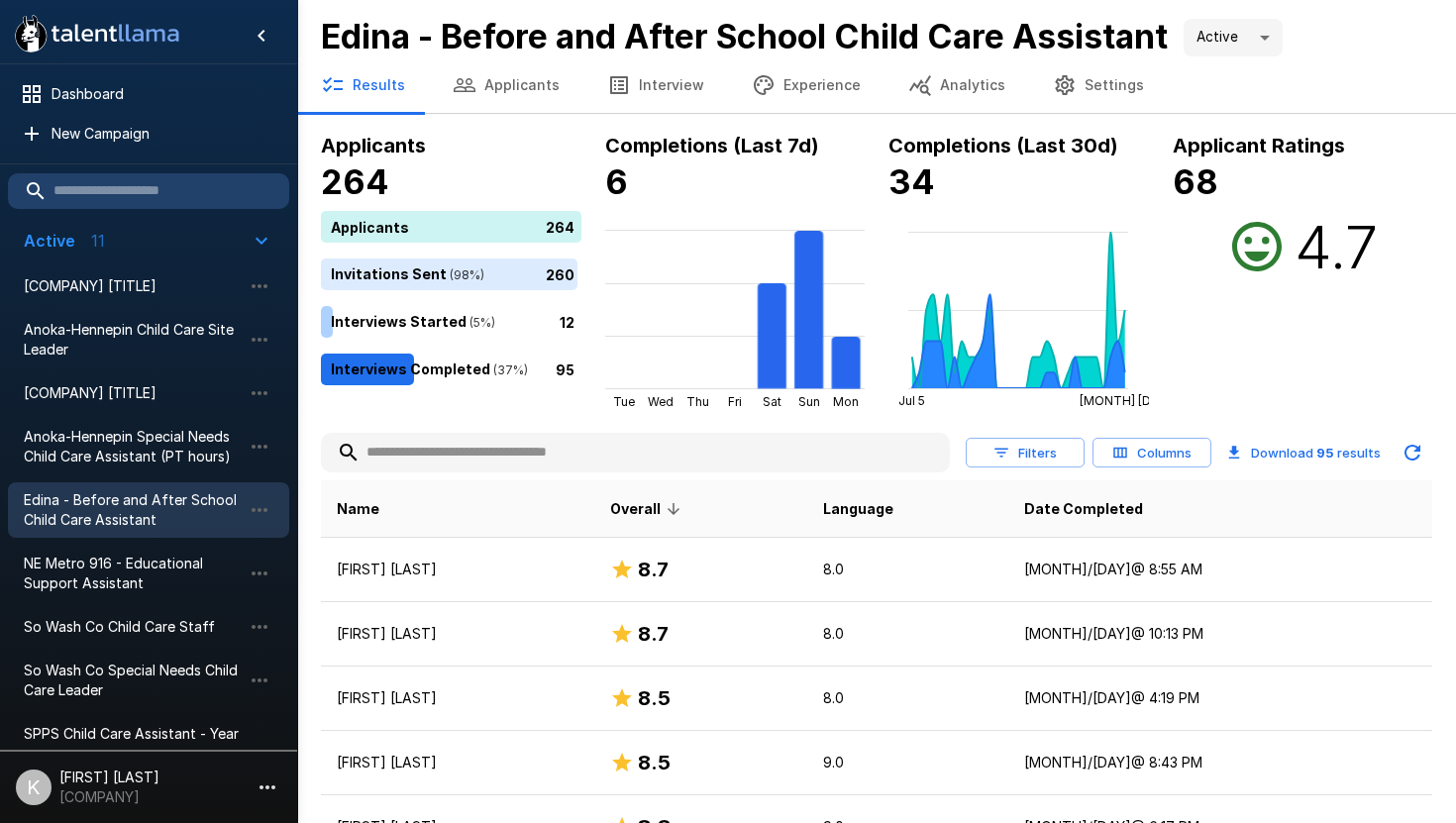 click on "Interview" at bounding box center (656, 85) 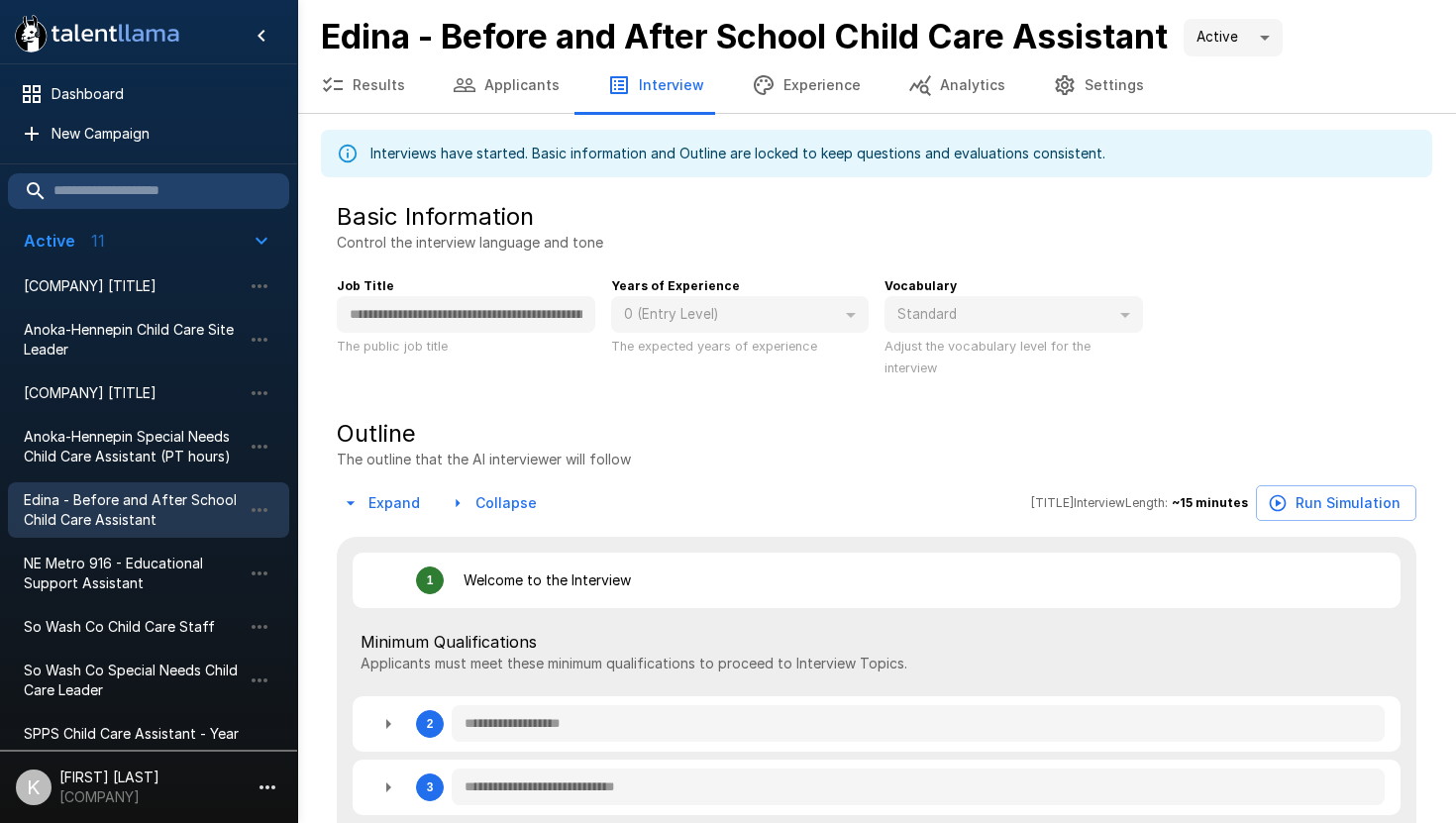 type on "*" 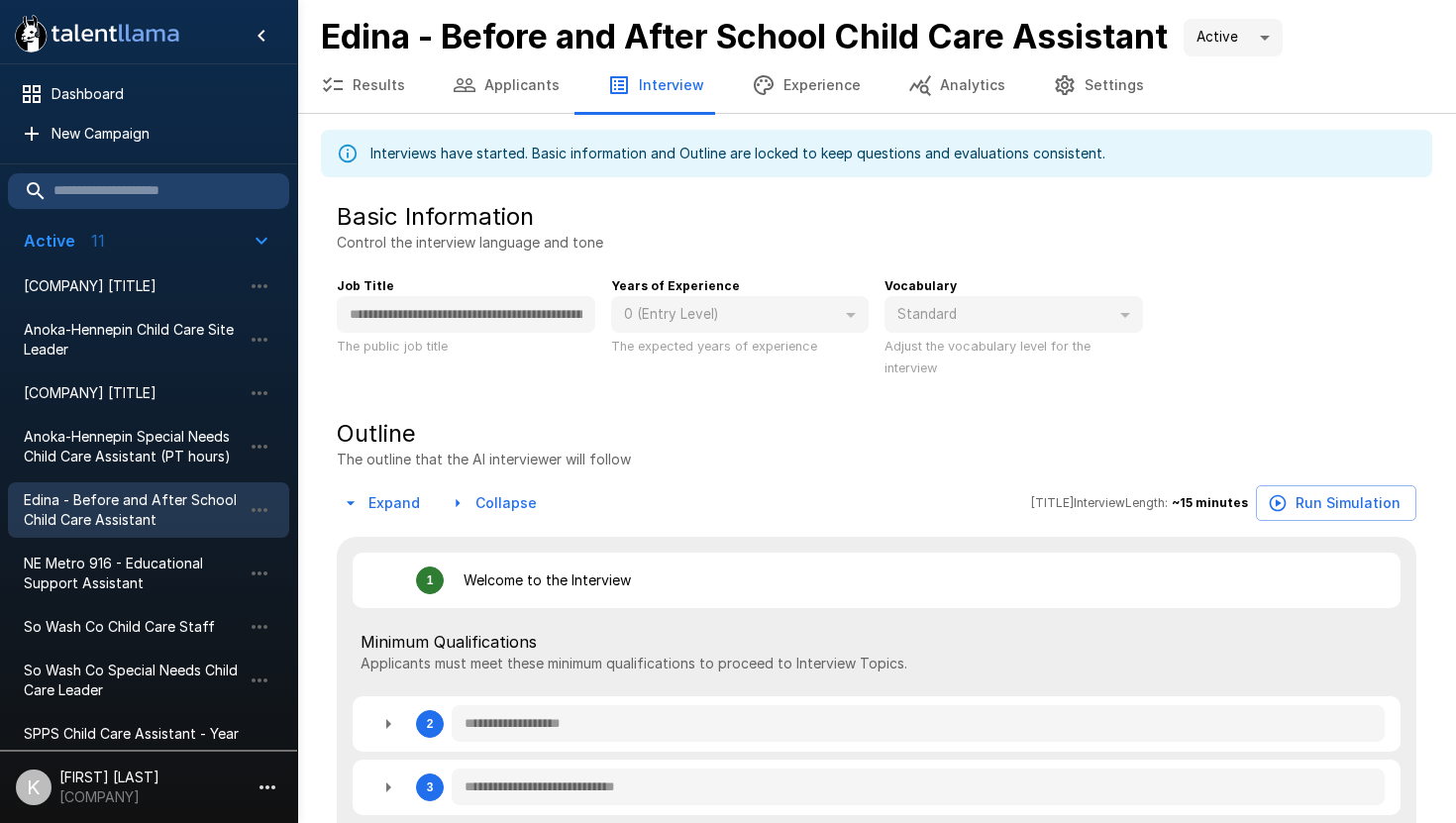 type on "*" 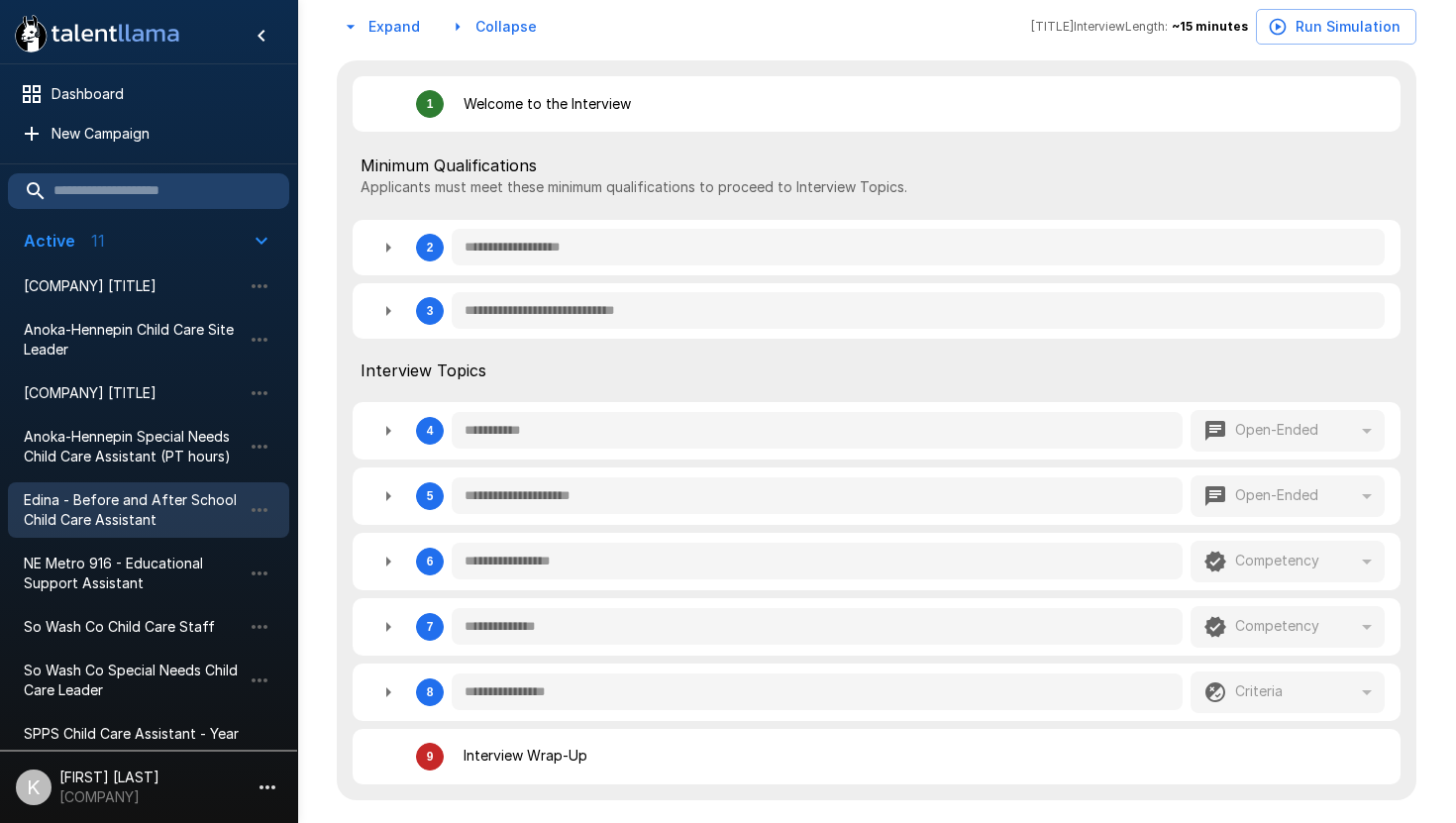 scroll, scrollTop: 531, scrollLeft: 0, axis: vertical 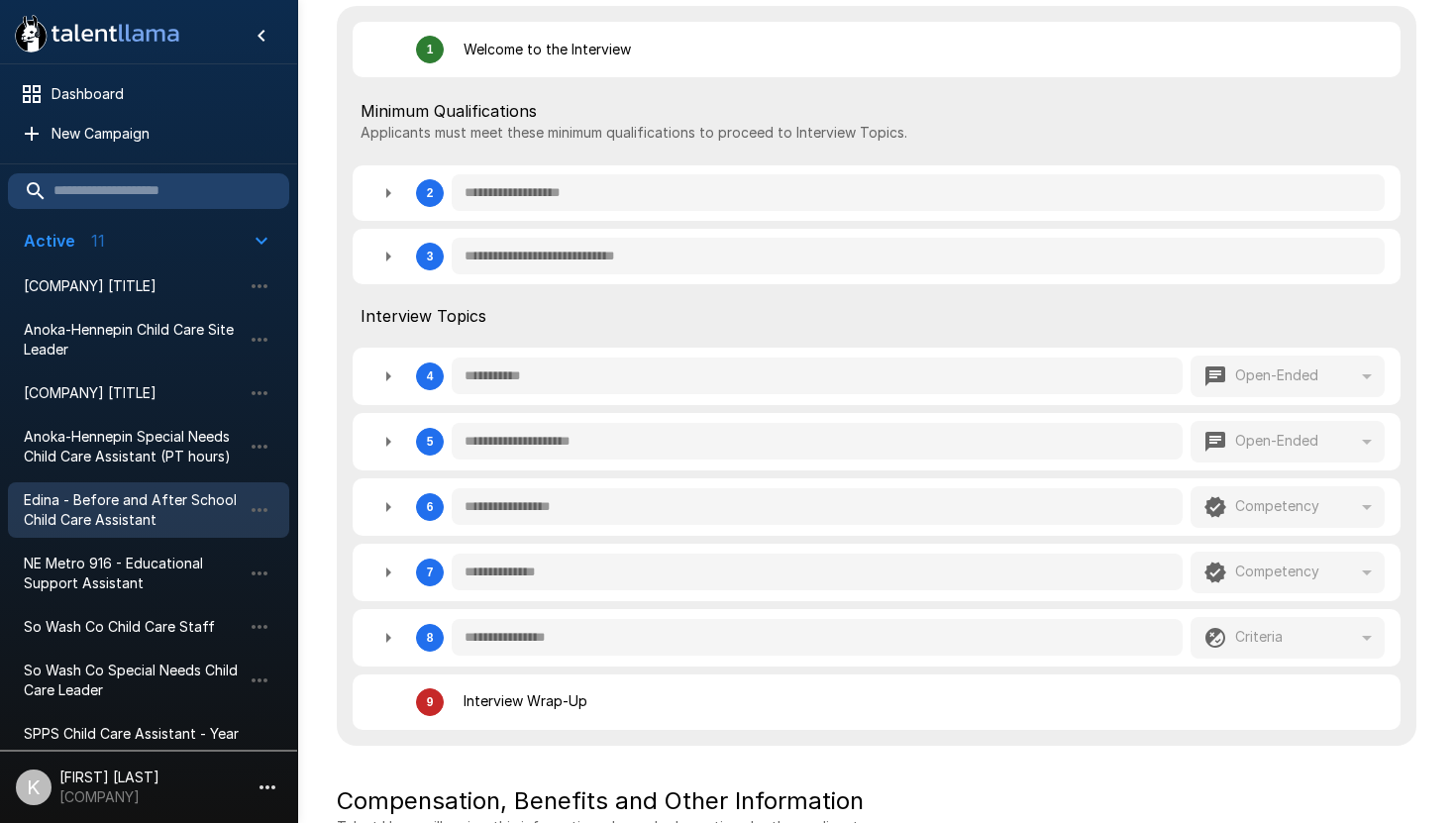 click 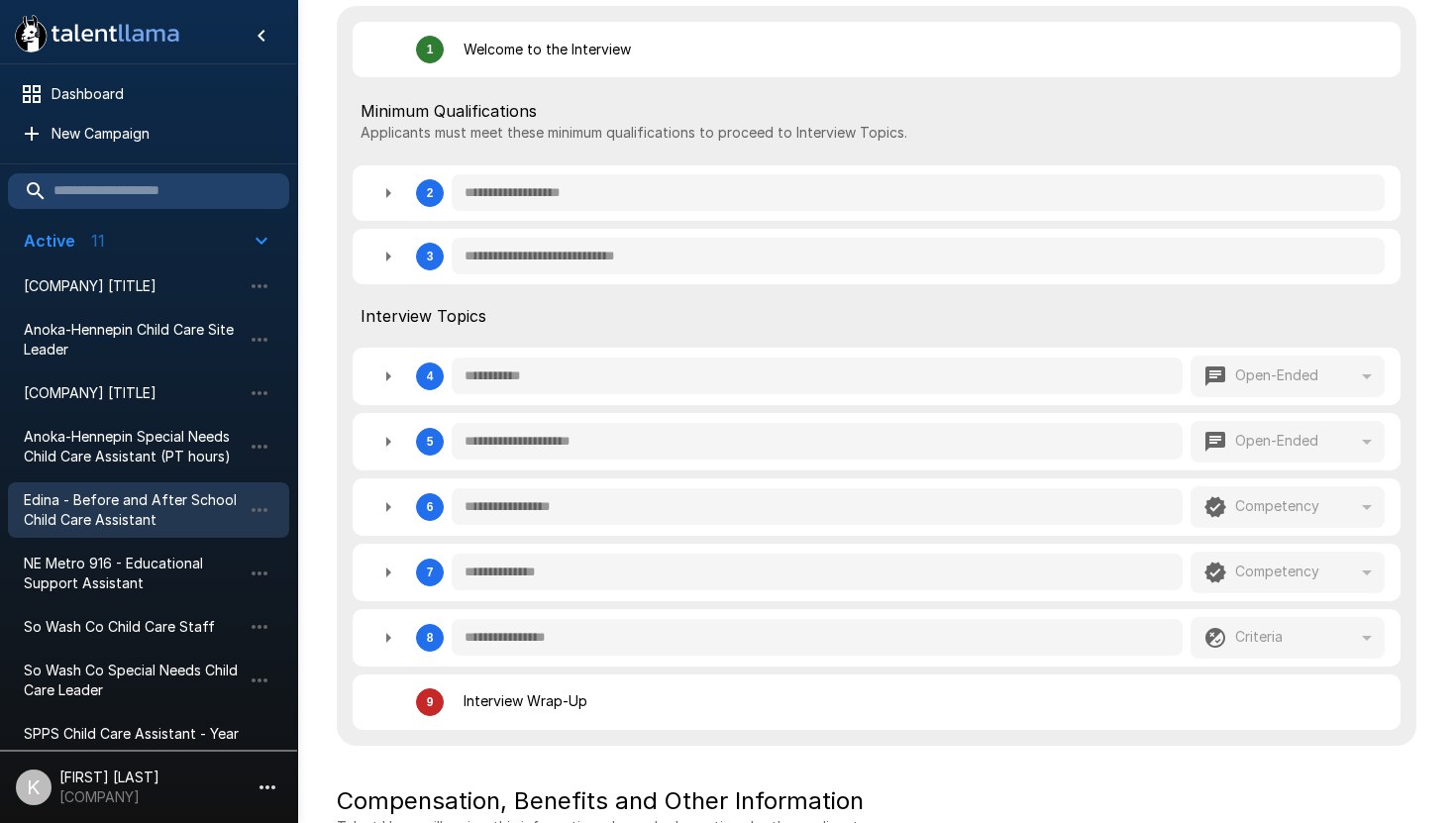 type on "*" 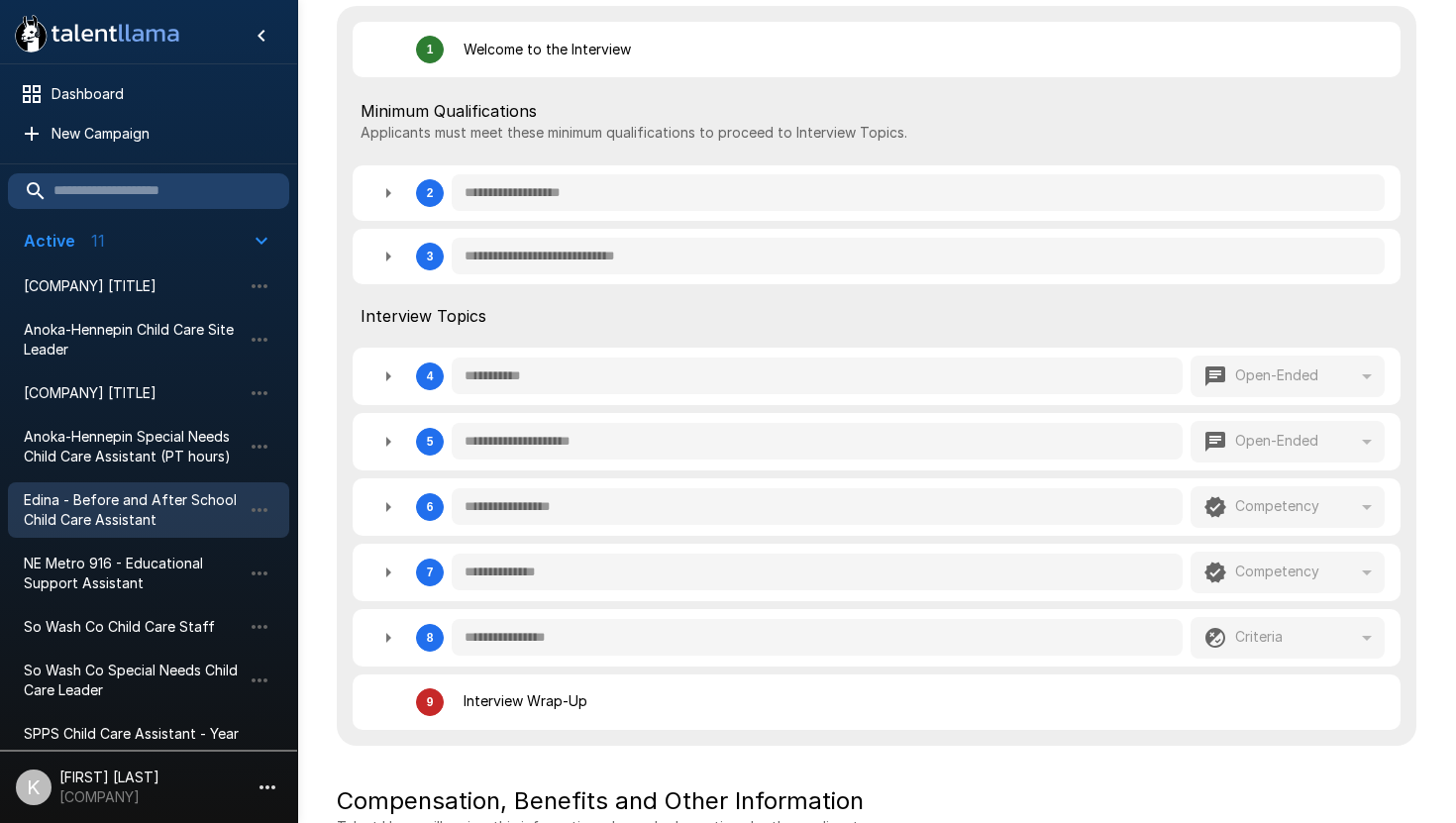 type on "*" 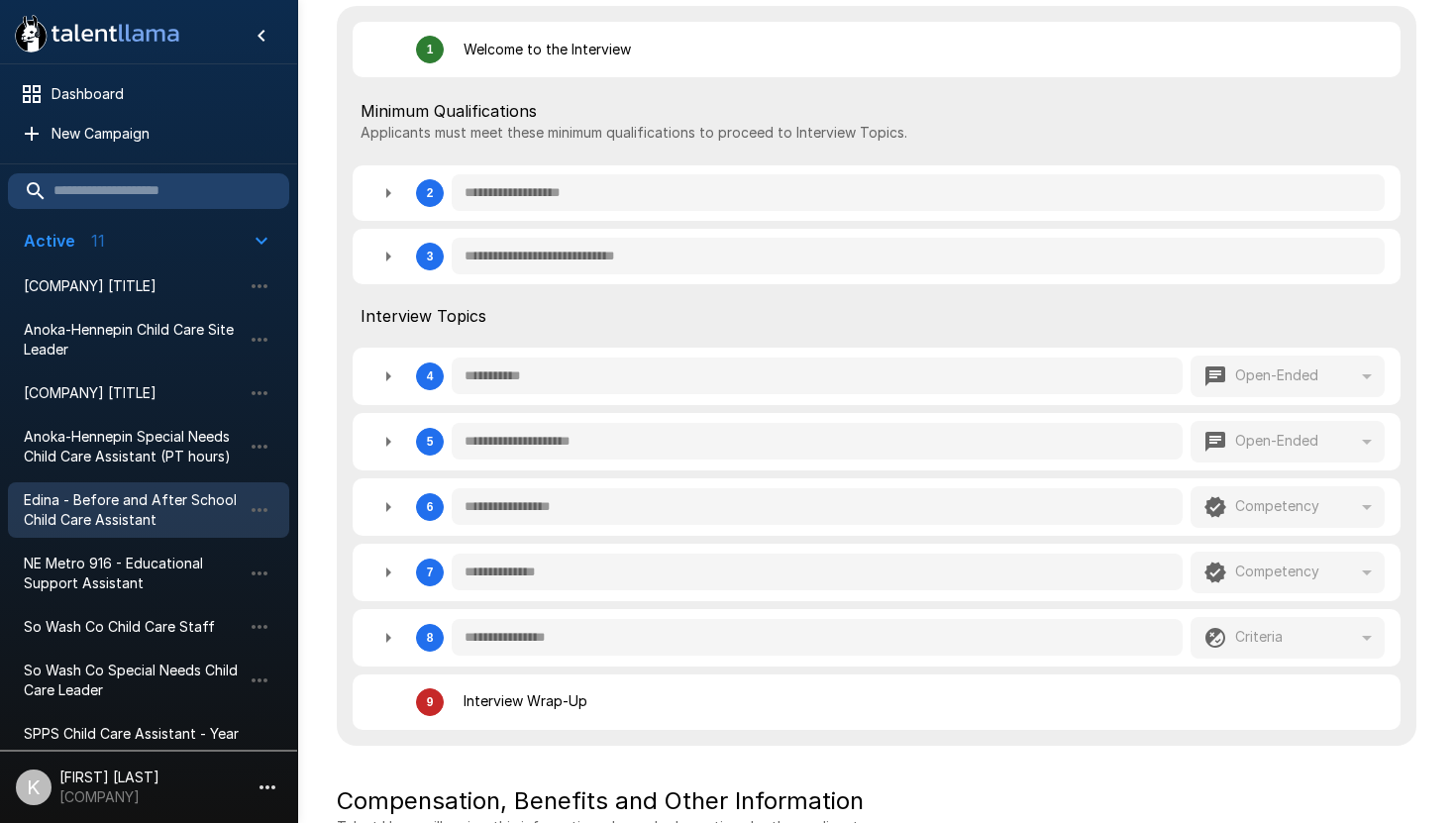 type on "*" 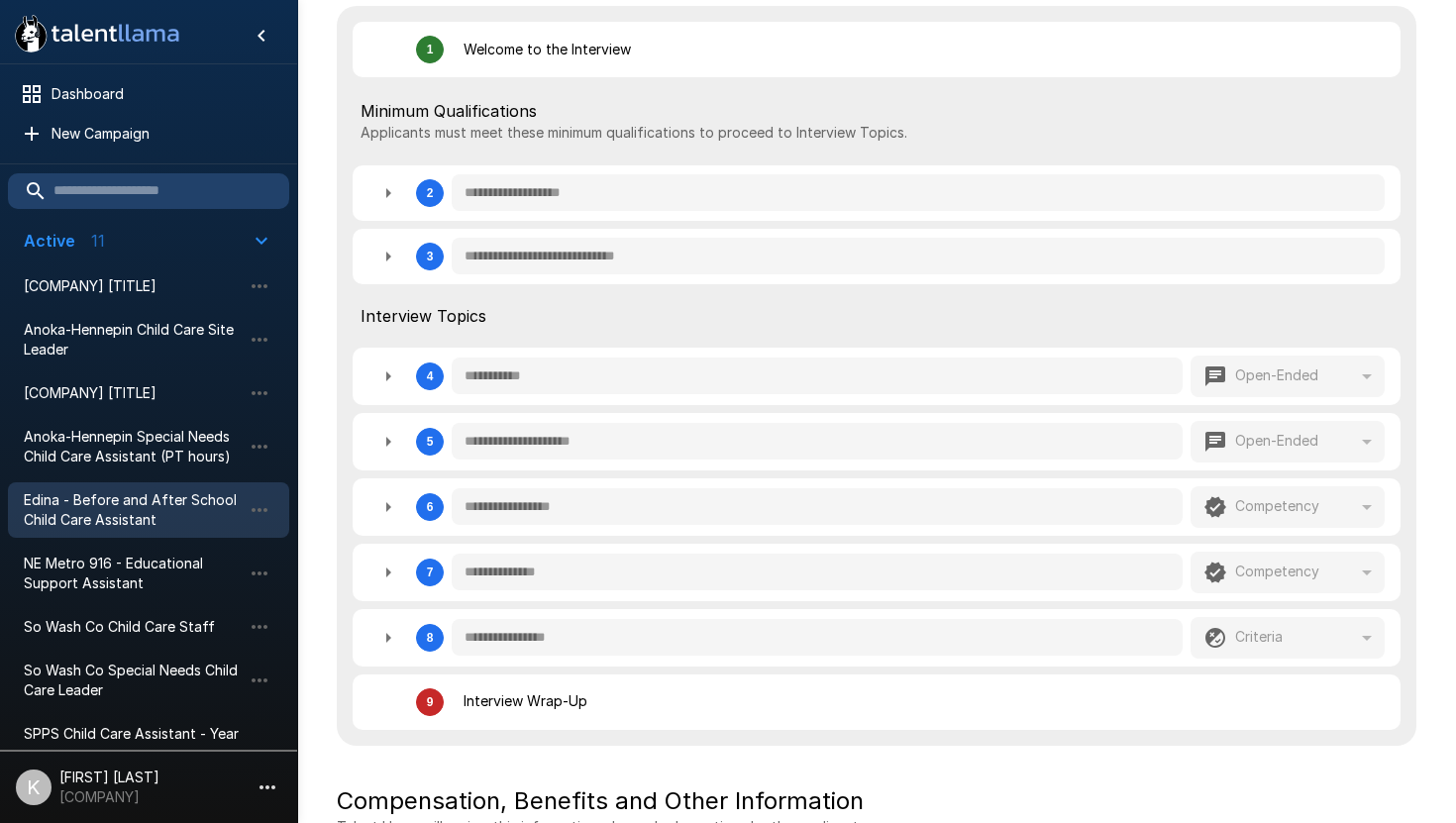 type on "*" 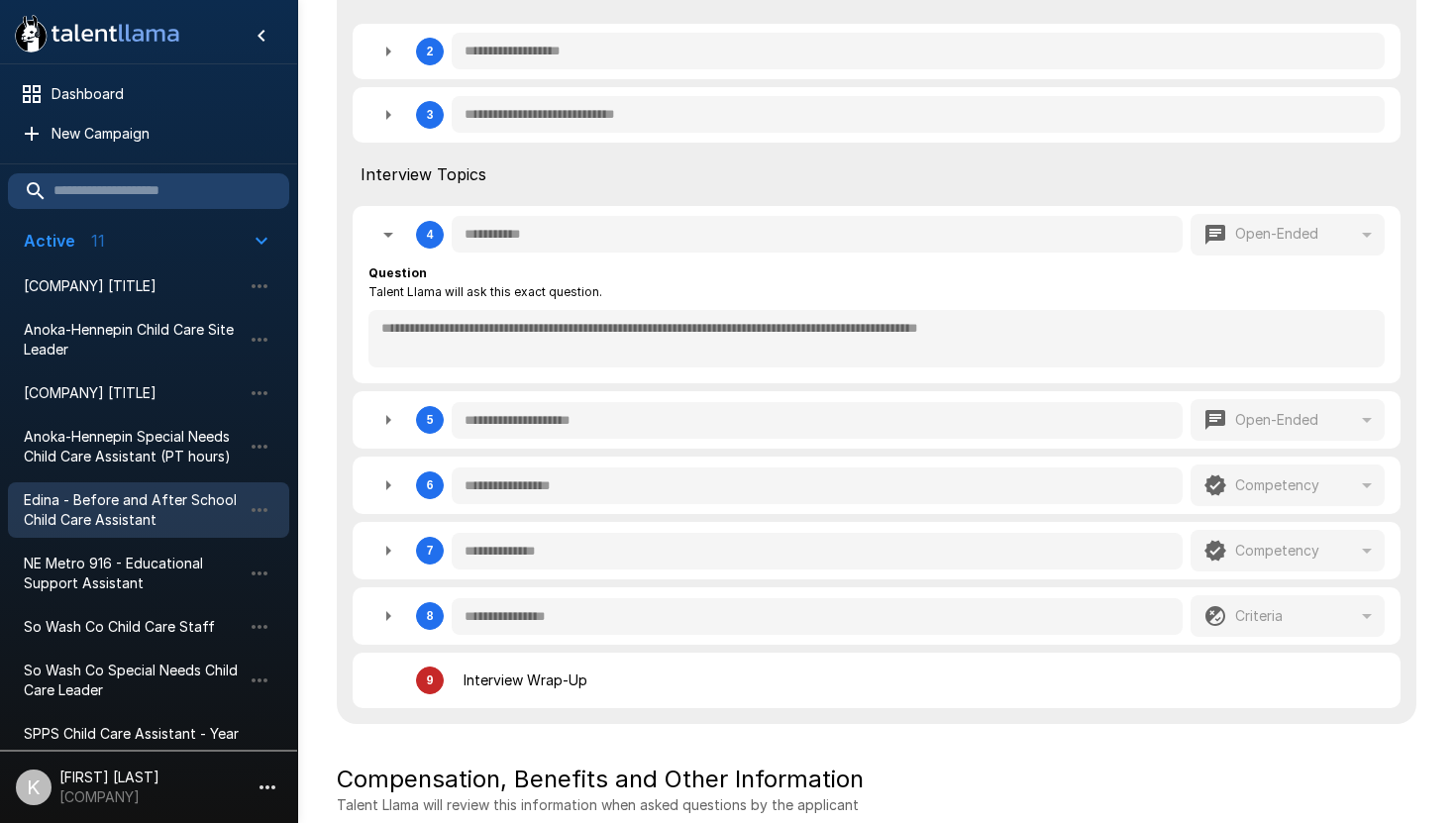 scroll, scrollTop: 679, scrollLeft: 0, axis: vertical 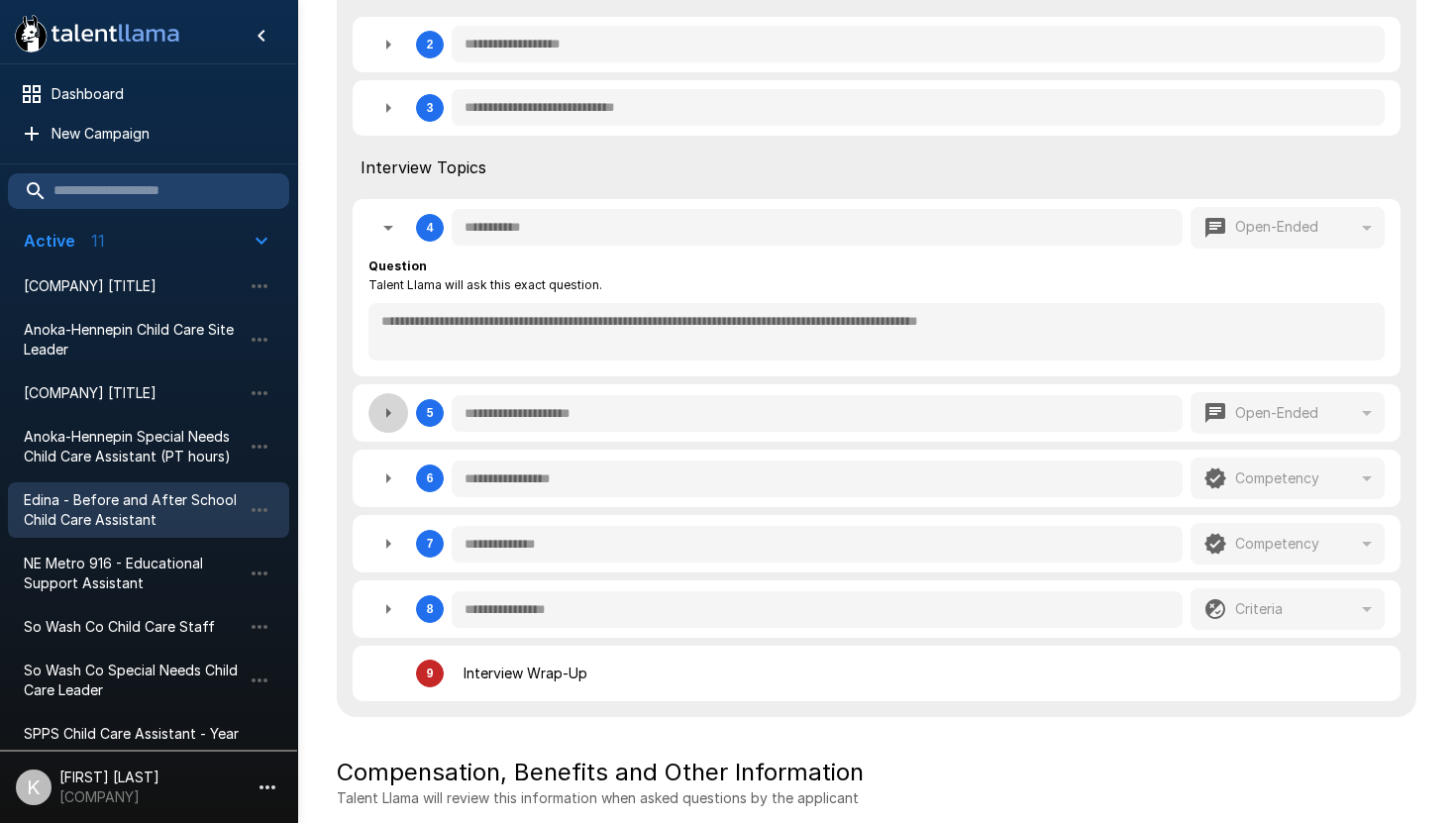 click 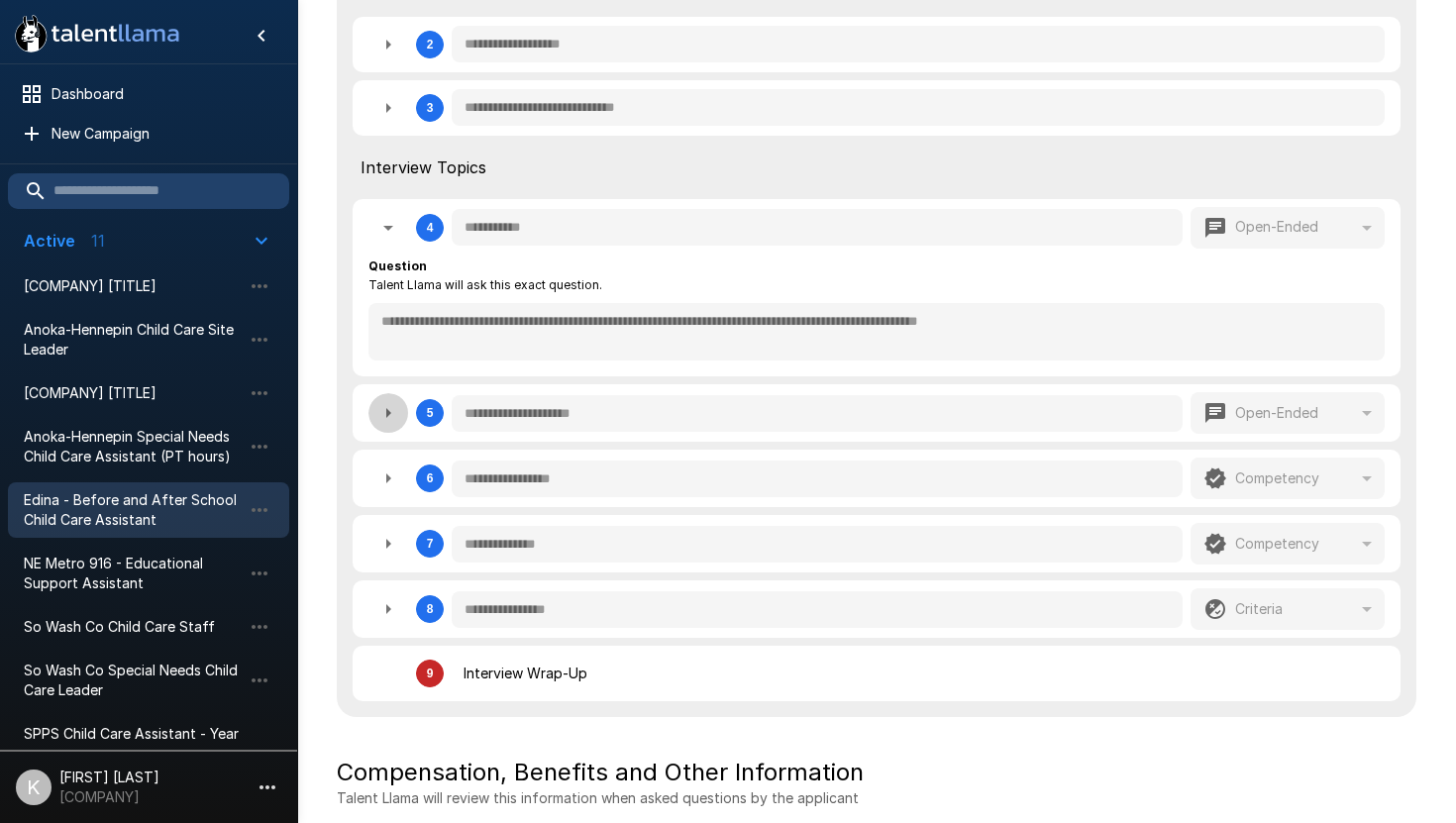 type on "*" 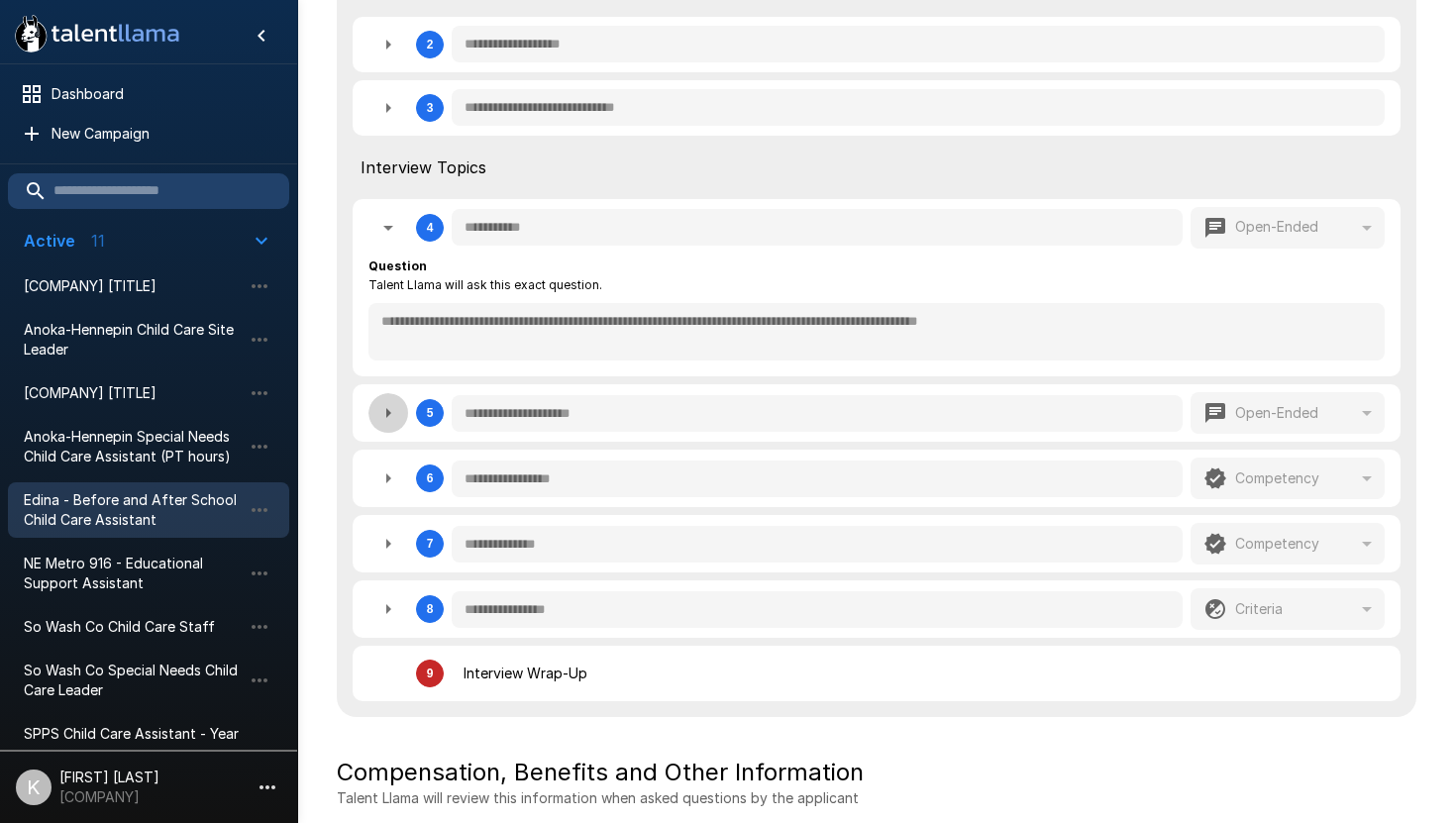 type on "*" 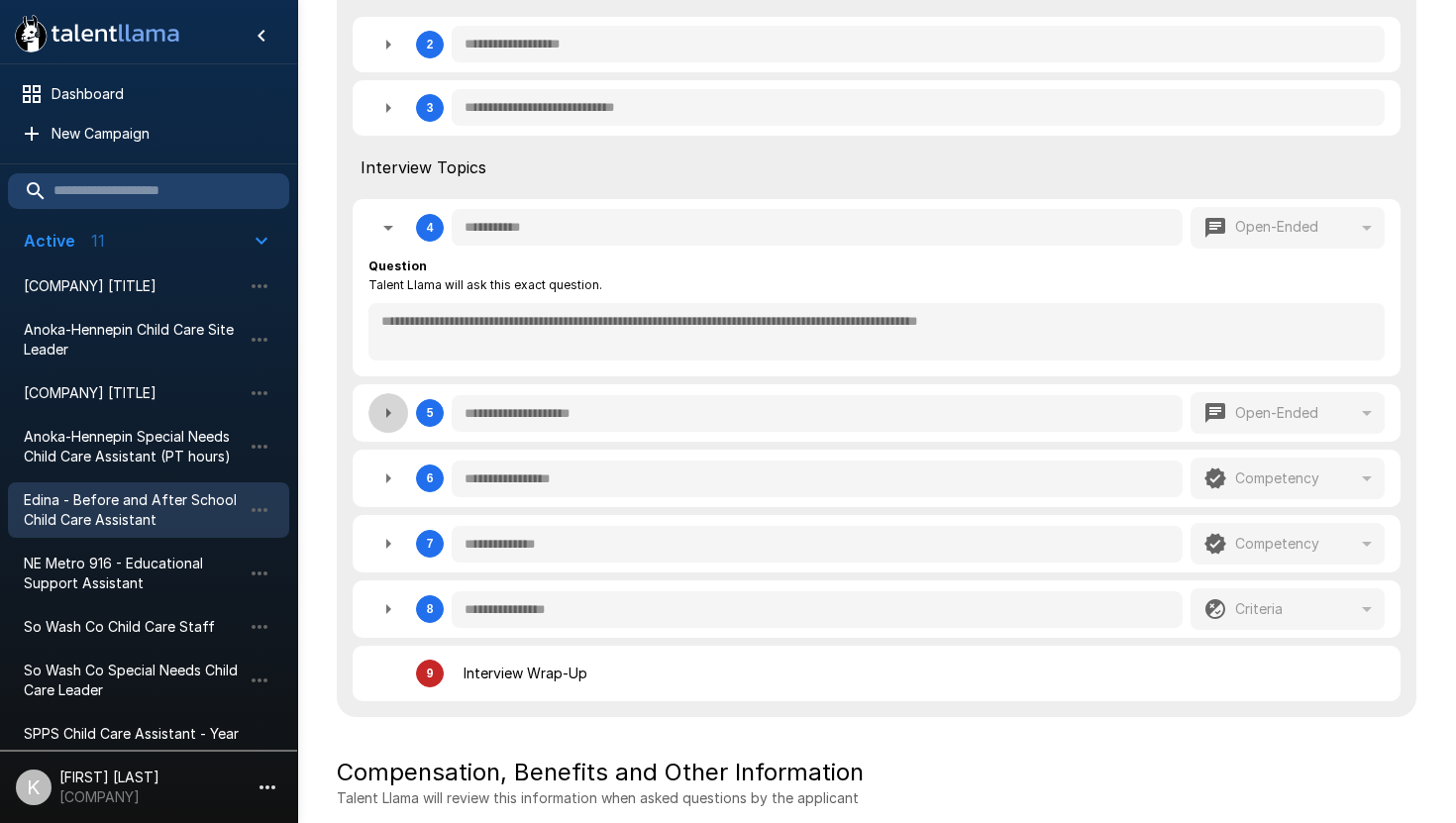 type on "*" 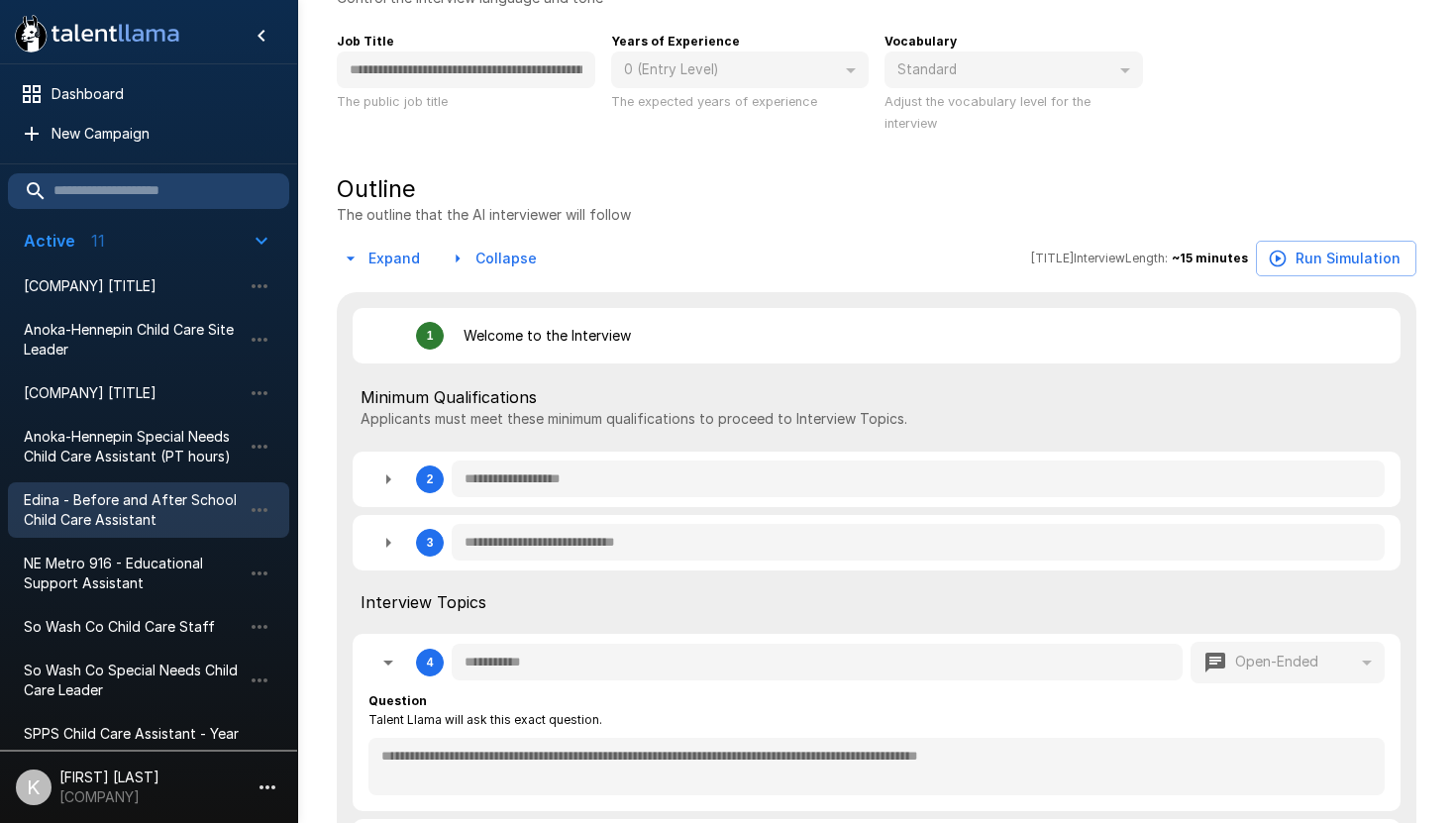 scroll, scrollTop: 225, scrollLeft: 0, axis: vertical 